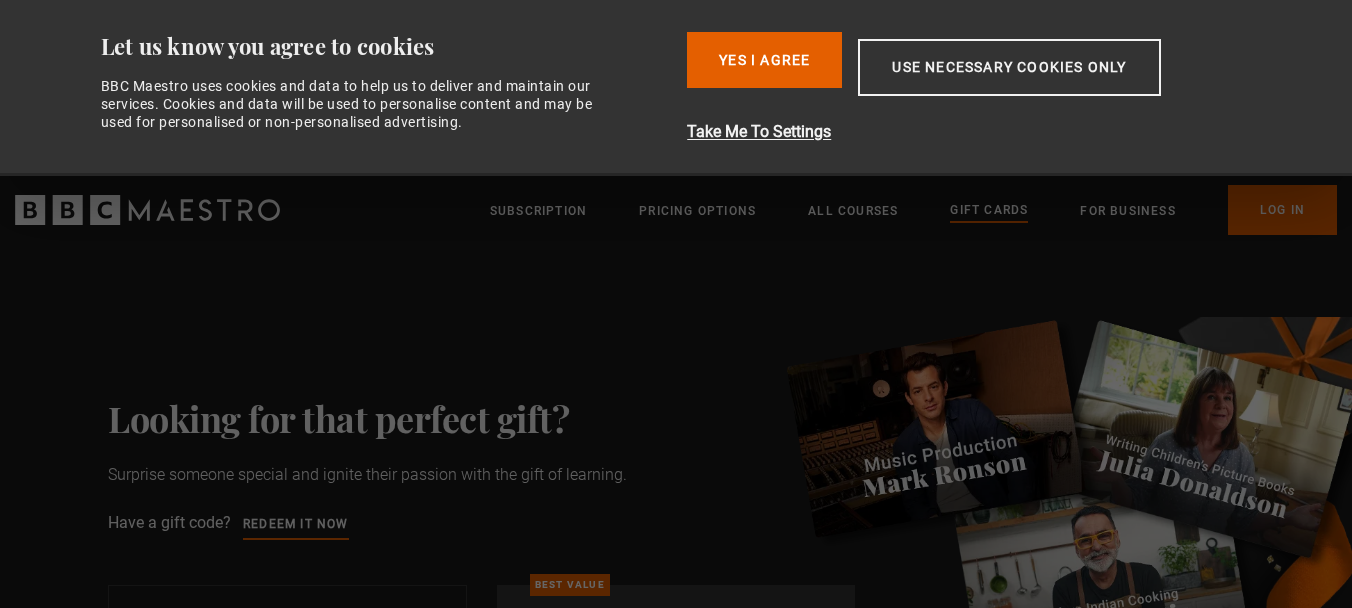 scroll, scrollTop: 0, scrollLeft: 0, axis: both 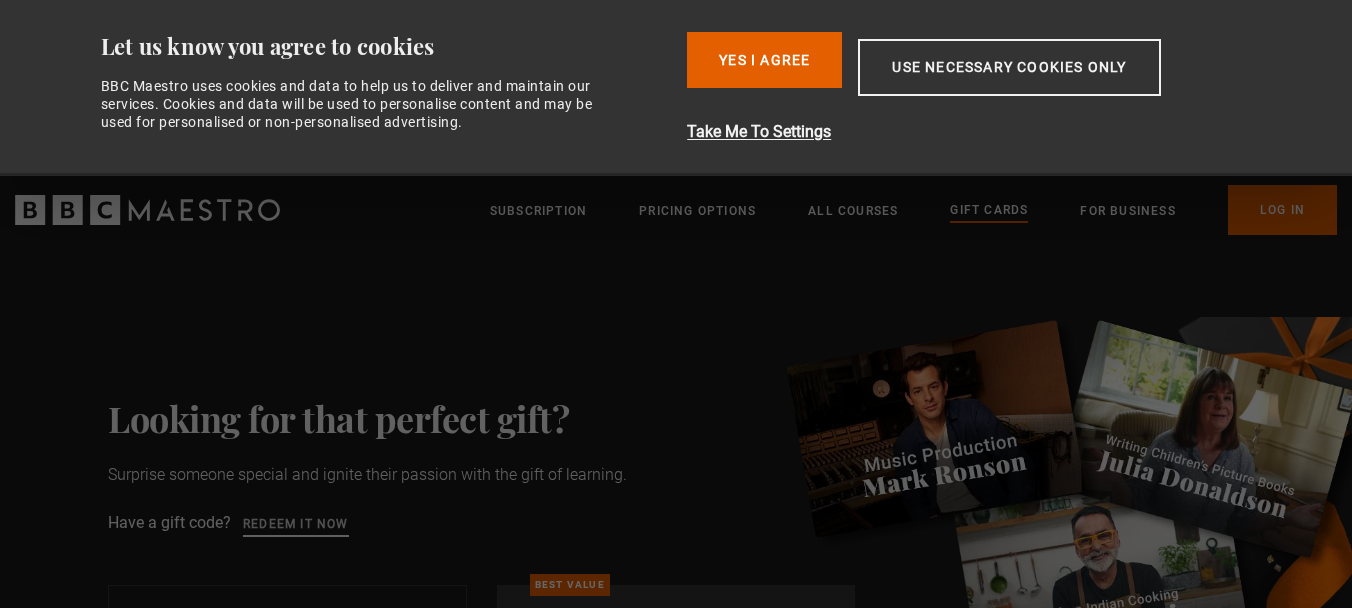 click on "Redeem it now" at bounding box center (296, 525) 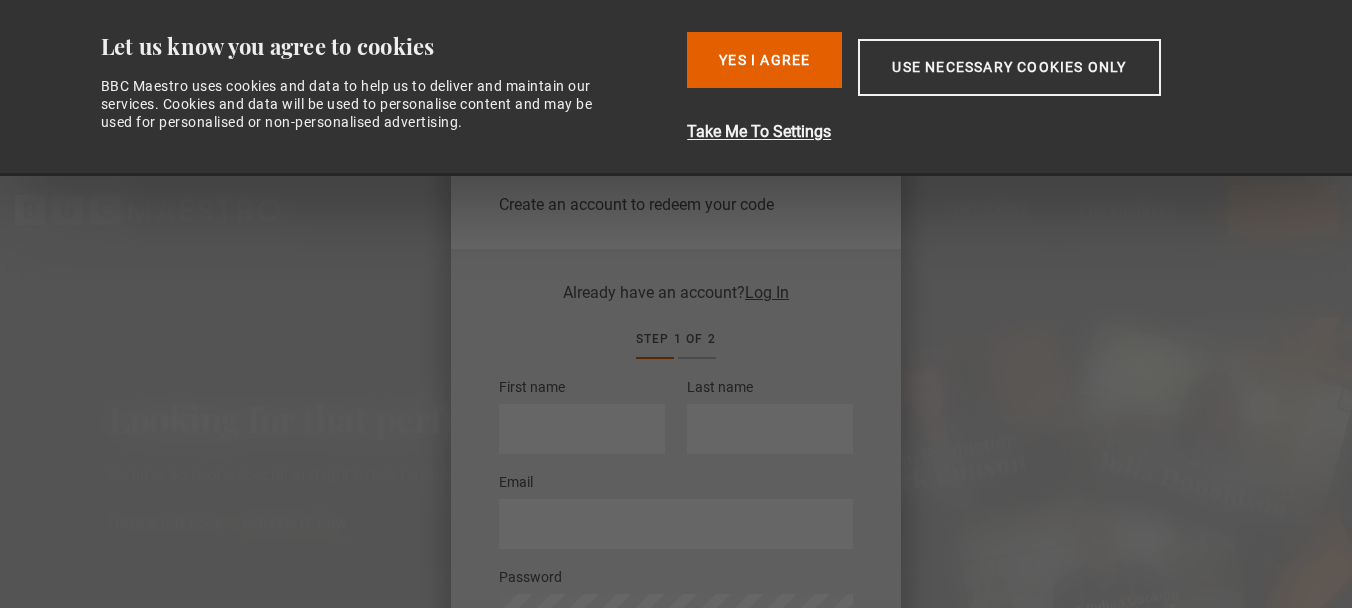 click on "Ready to start learning?
Create an account to redeem your code
Already have an account?
Log In
Step 1 of 2
First name  *
Last name  *
Email  *
Password  * Password must be at least 8 characters long and include at least one uppercase, lowercase and number.
Receive news and marketing offers by email. Untick this box if you do not wish to receive marketing information.
I agree to the  terms of service  and confirm I have read the Maestro Media   privacy policy .
If you see this, leave it blank. Only bots should see this.
Set up my account" at bounding box center [676, 304] 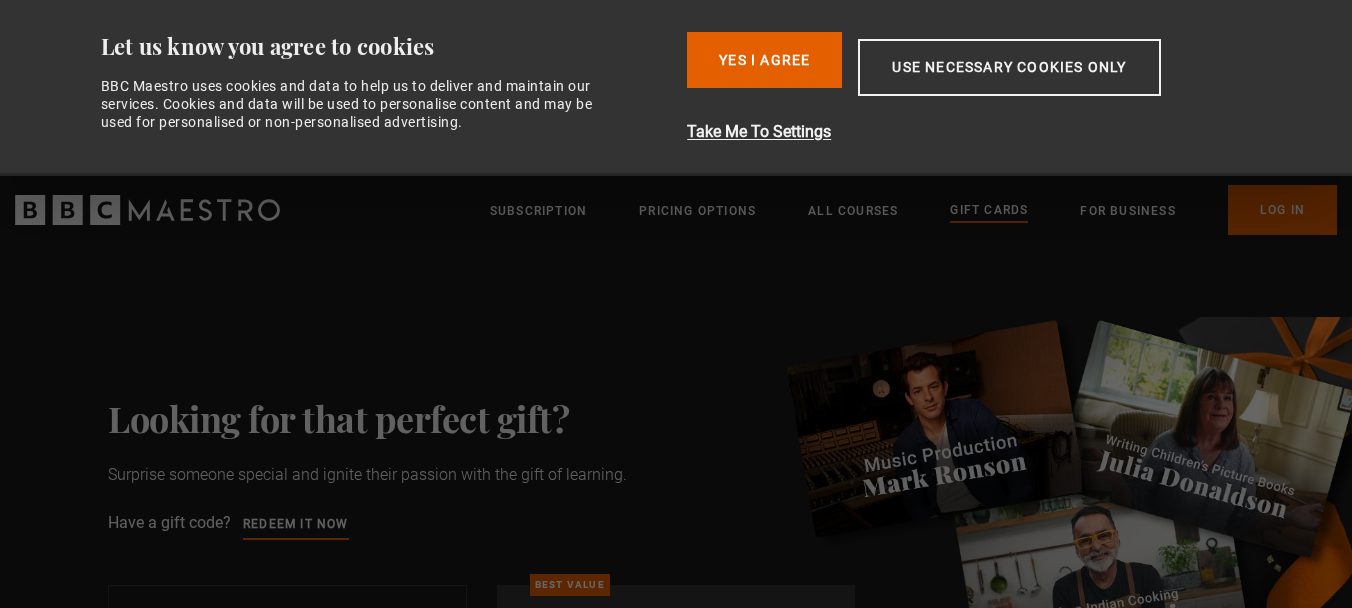 scroll, scrollTop: 0, scrollLeft: 0, axis: both 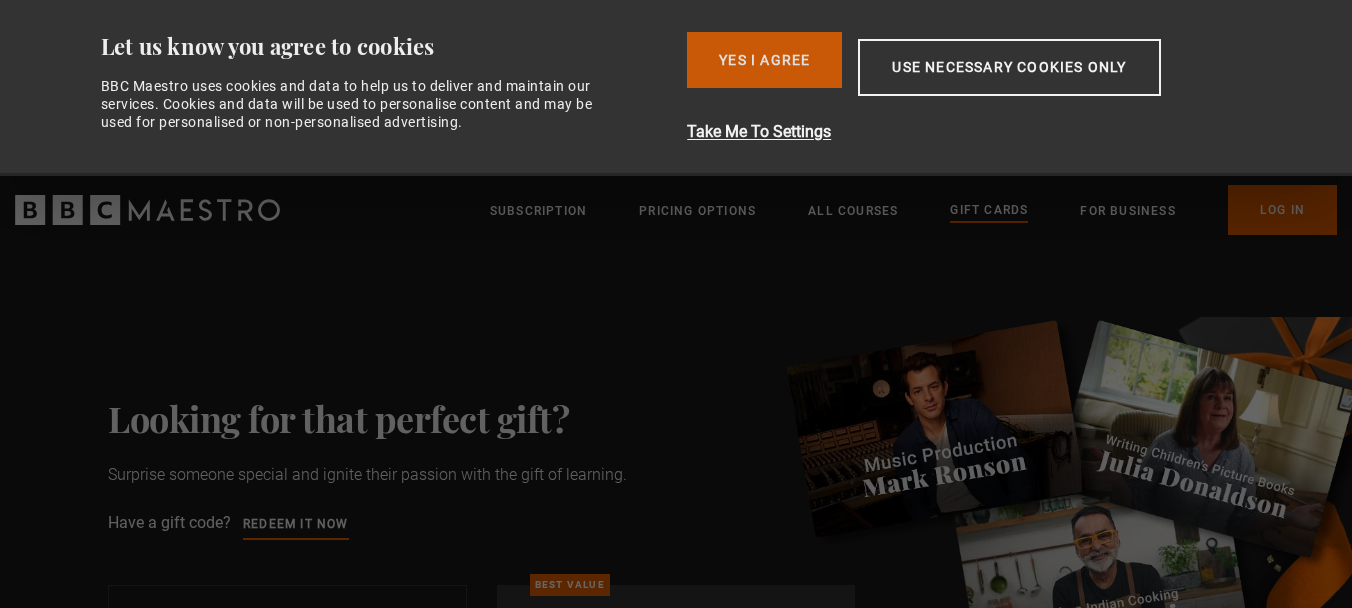 click on "Yes I Agree" at bounding box center (764, 60) 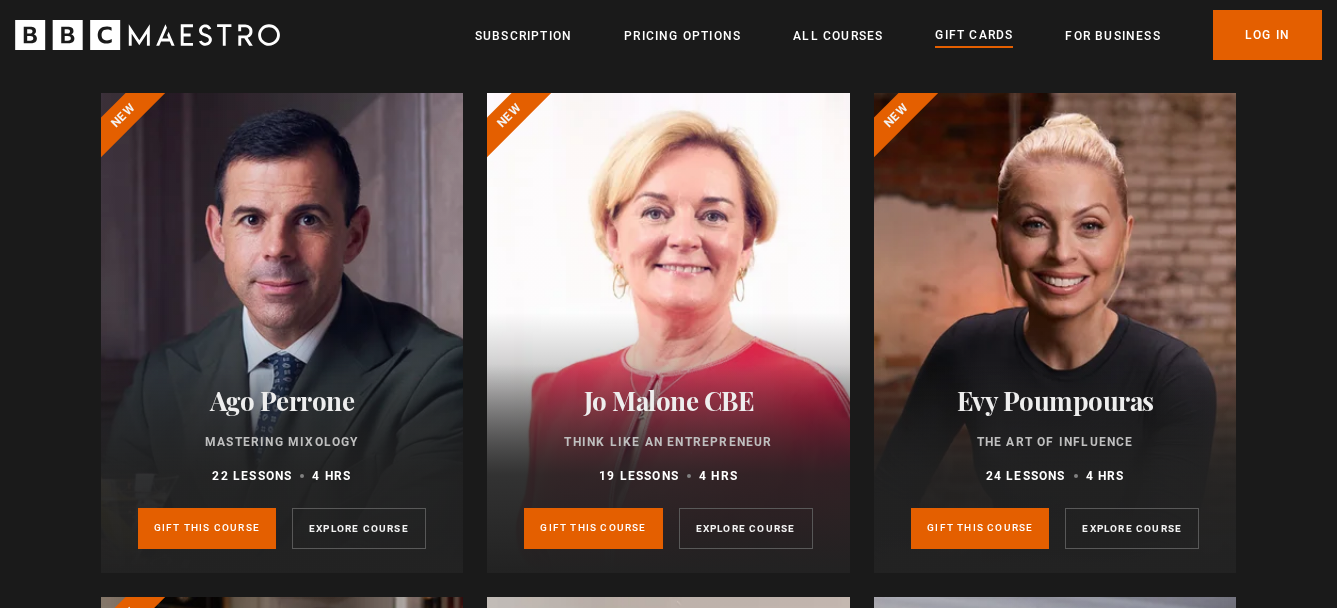 scroll, scrollTop: 2300, scrollLeft: 0, axis: vertical 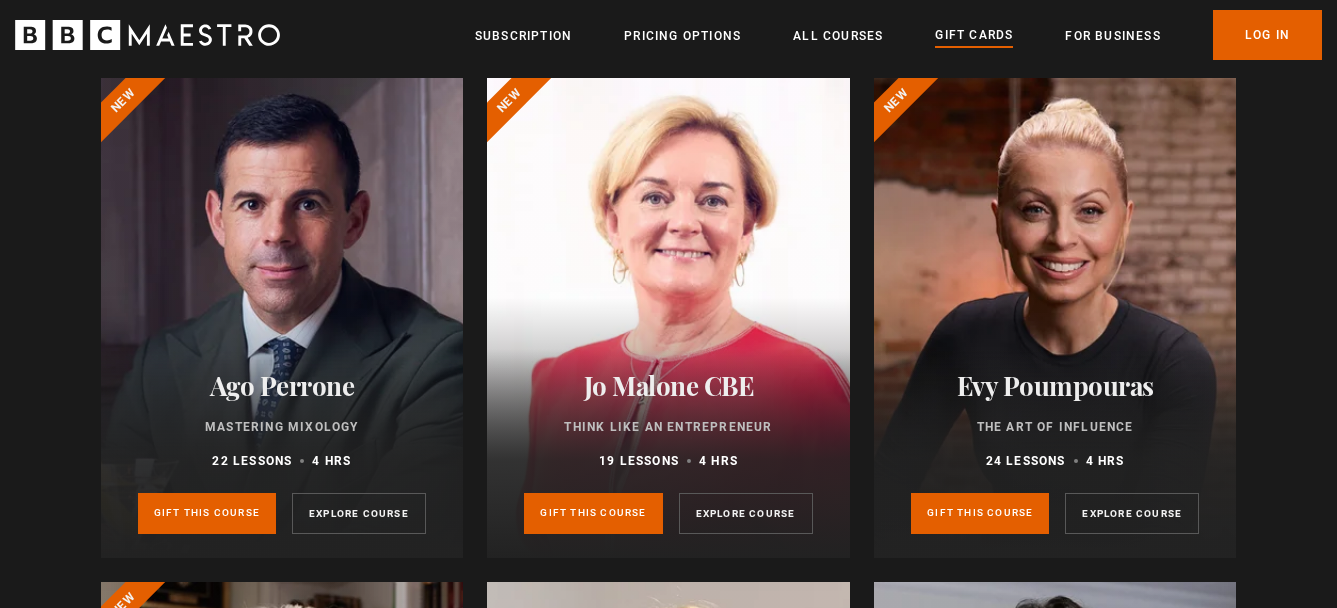 click at bounding box center [1055, 318] 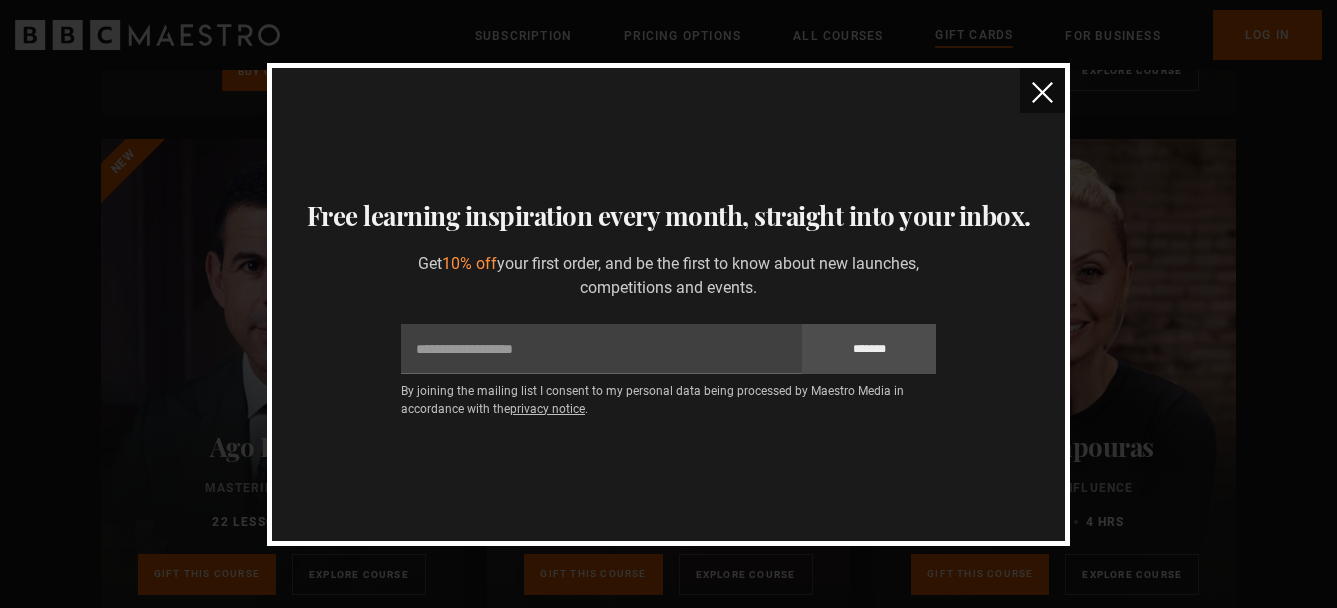 scroll, scrollTop: 2200, scrollLeft: 0, axis: vertical 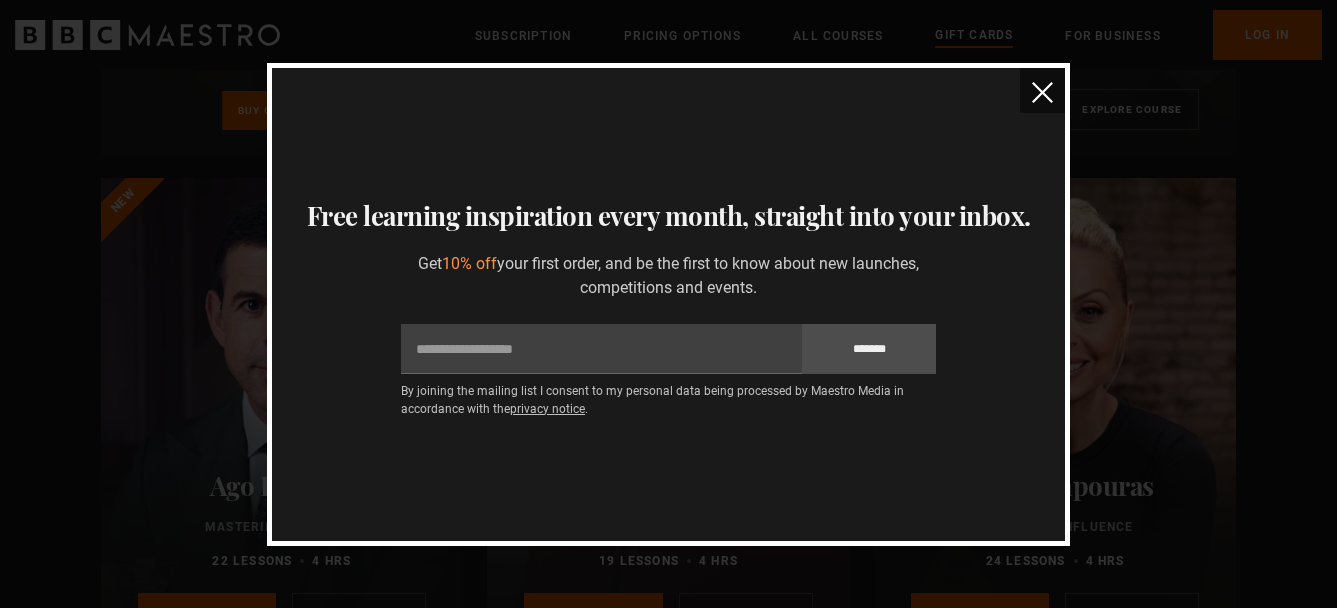 click at bounding box center (1042, 90) 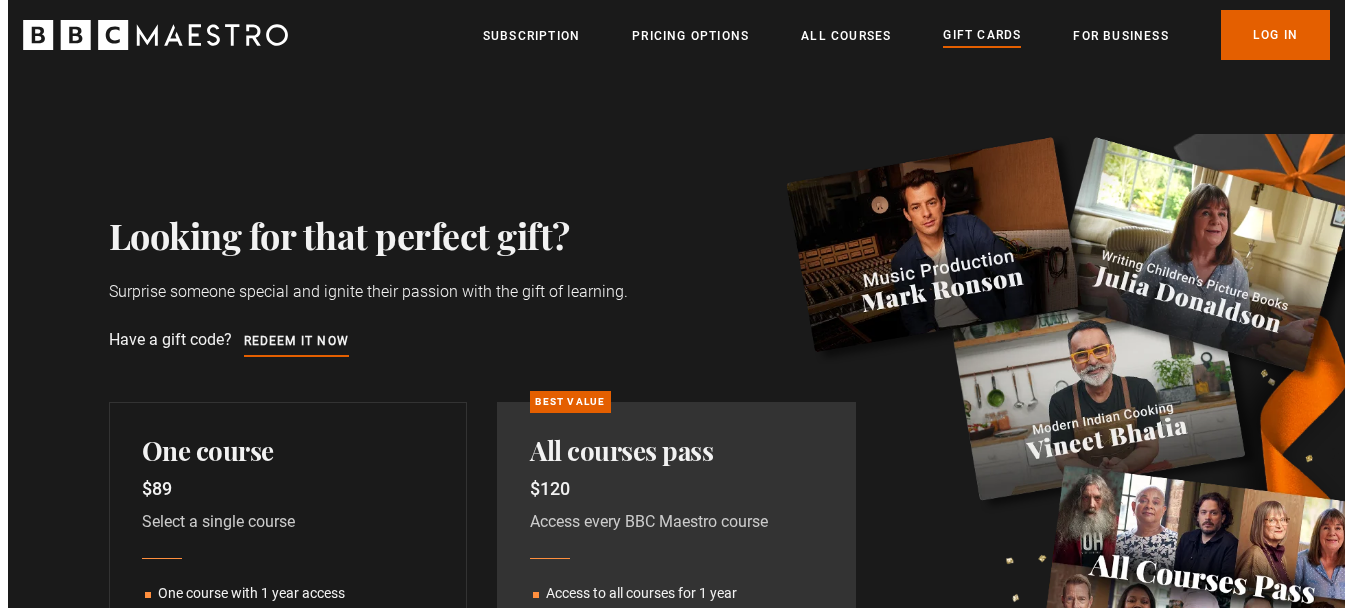scroll, scrollTop: 0, scrollLeft: 0, axis: both 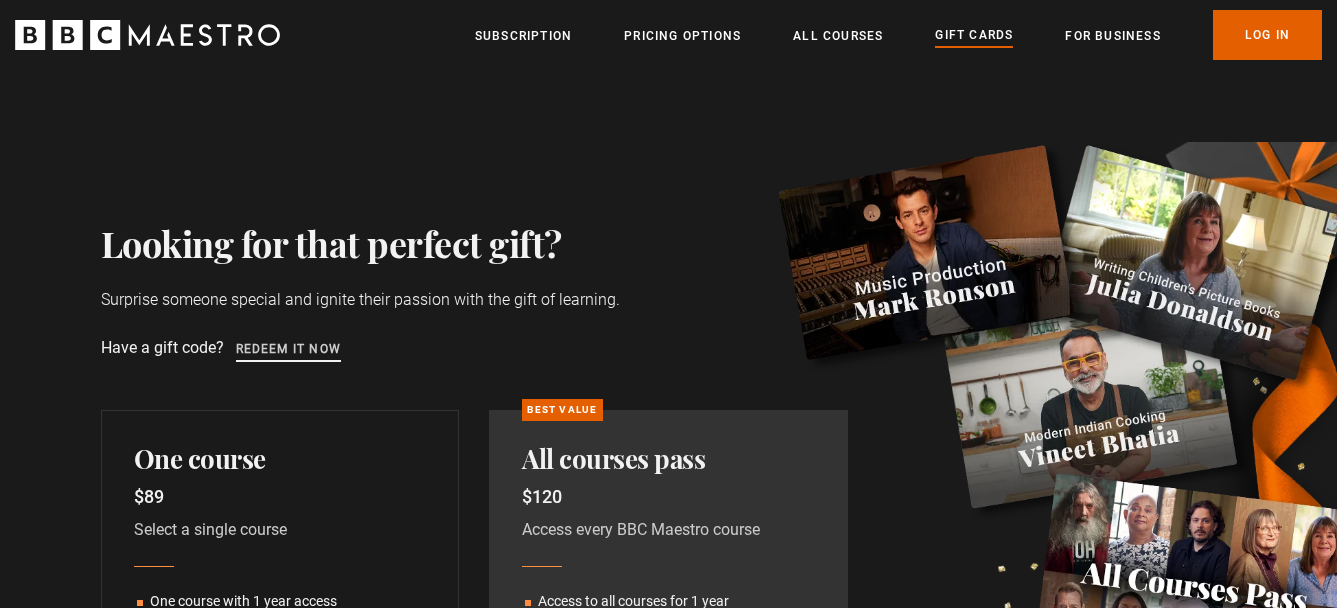 click on "Redeem it now" at bounding box center [289, 350] 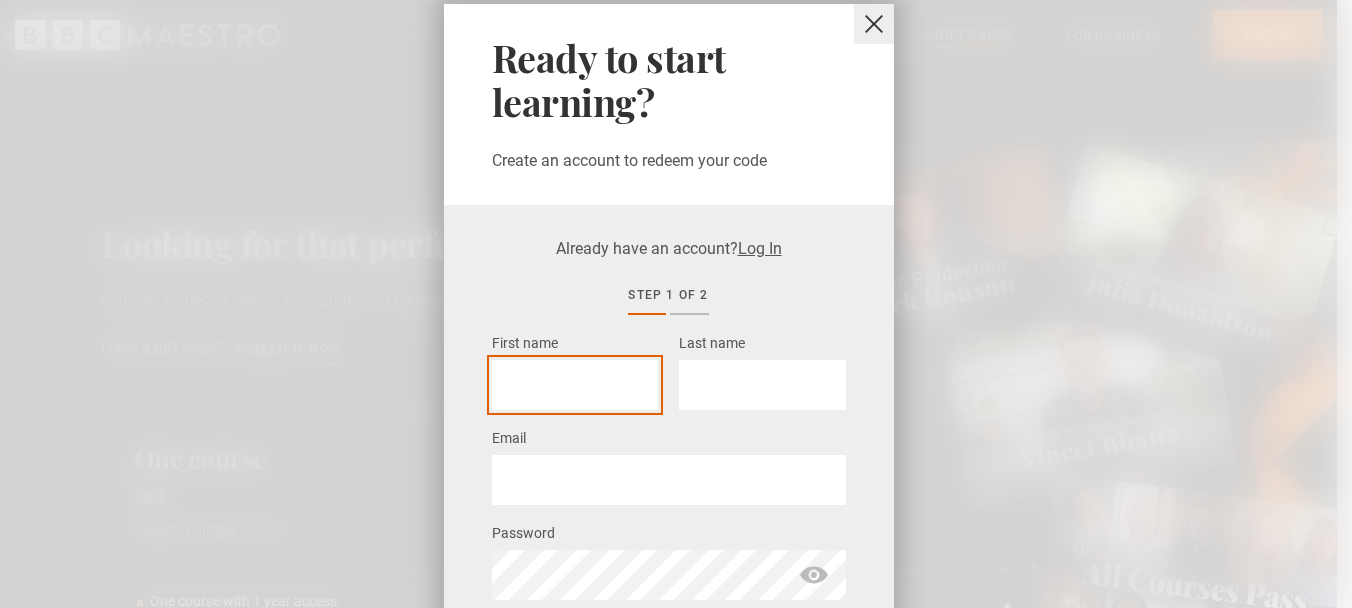 scroll, scrollTop: 0, scrollLeft: 0, axis: both 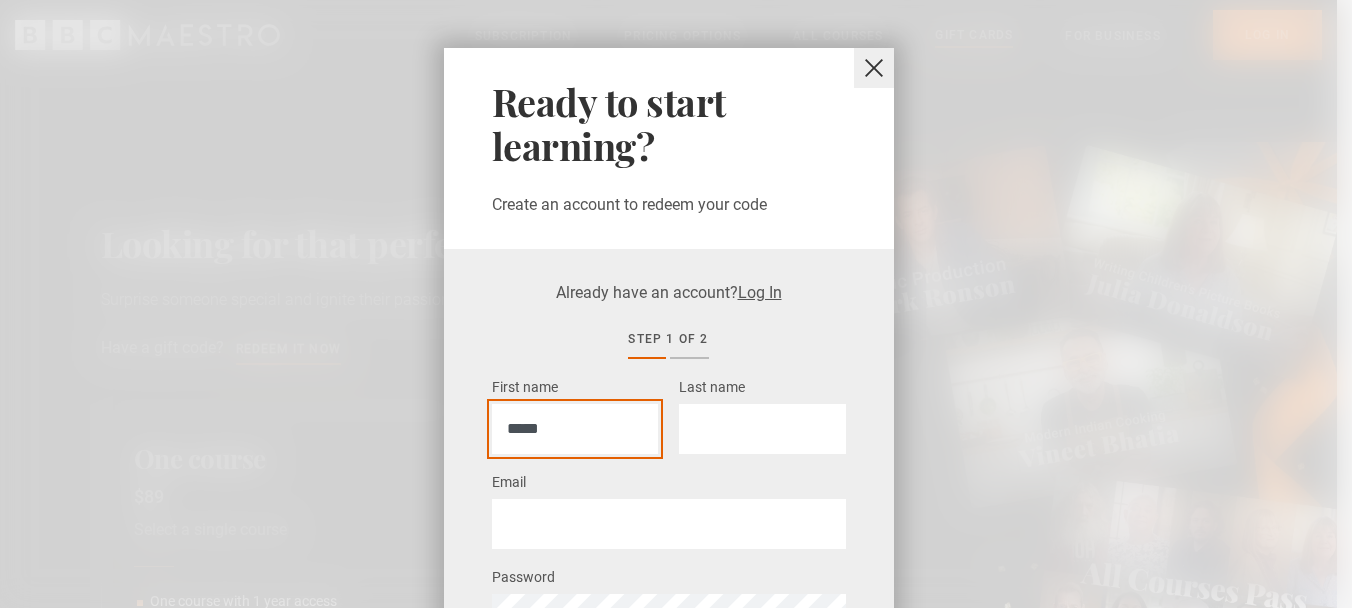 type on "*****" 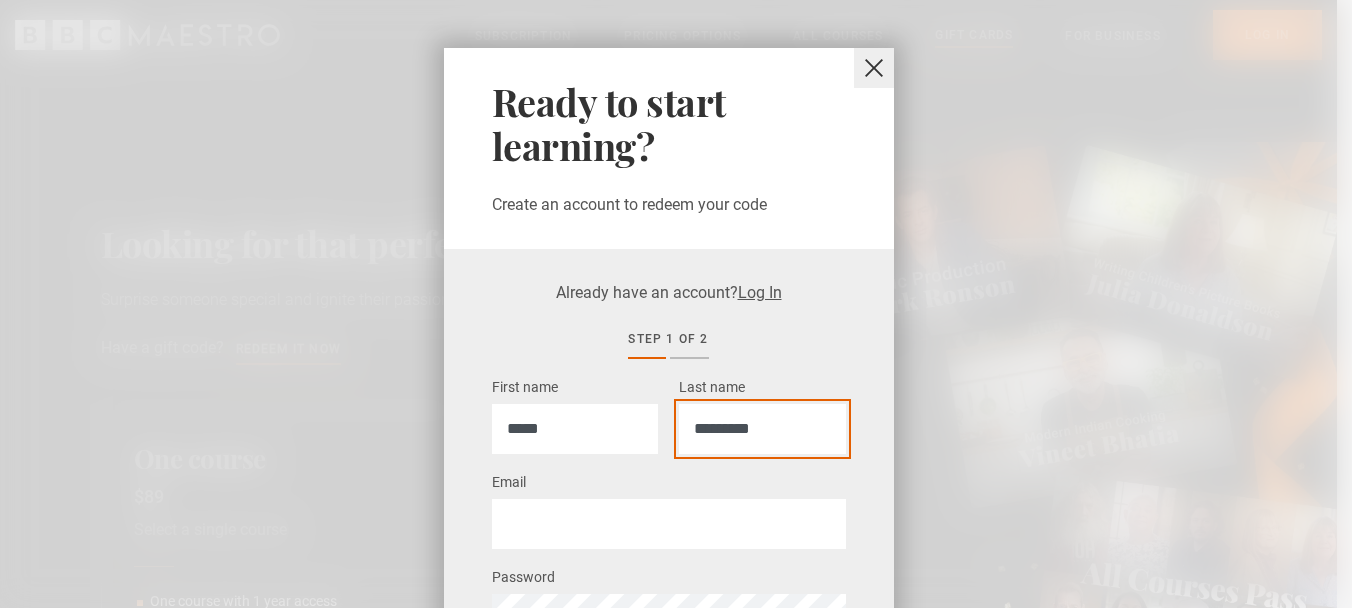 type on "*********" 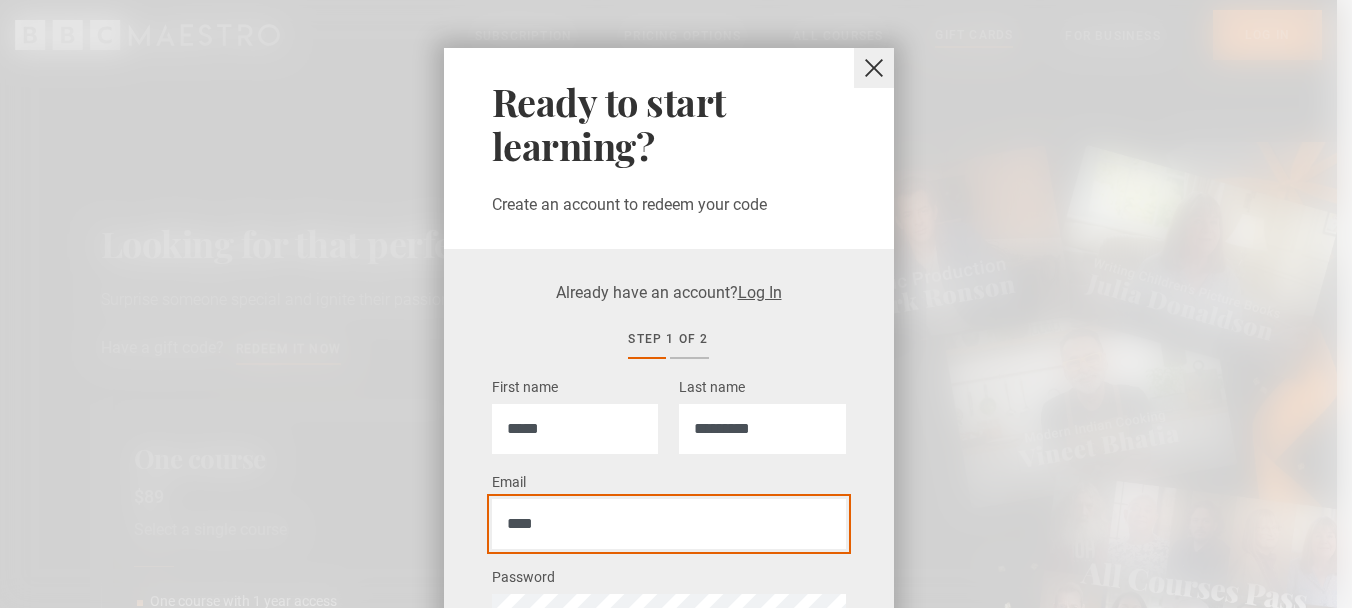 click on "Set up my account" at bounding box center (669, 877) 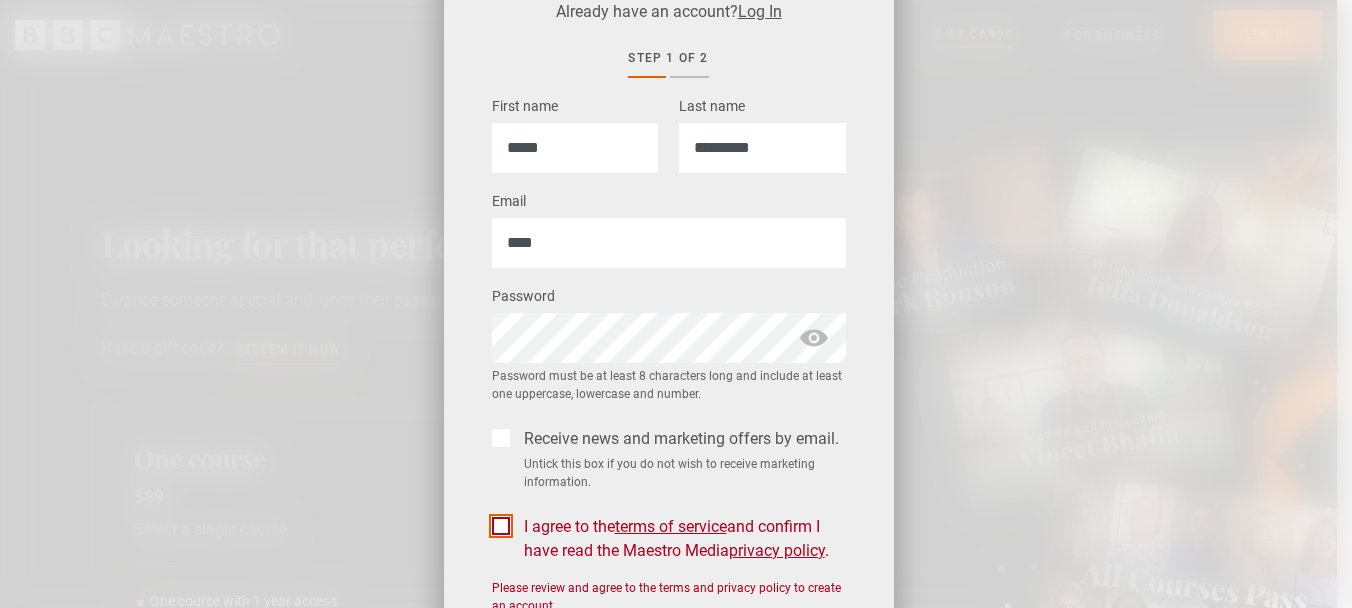 scroll, scrollTop: 234, scrollLeft: 0, axis: vertical 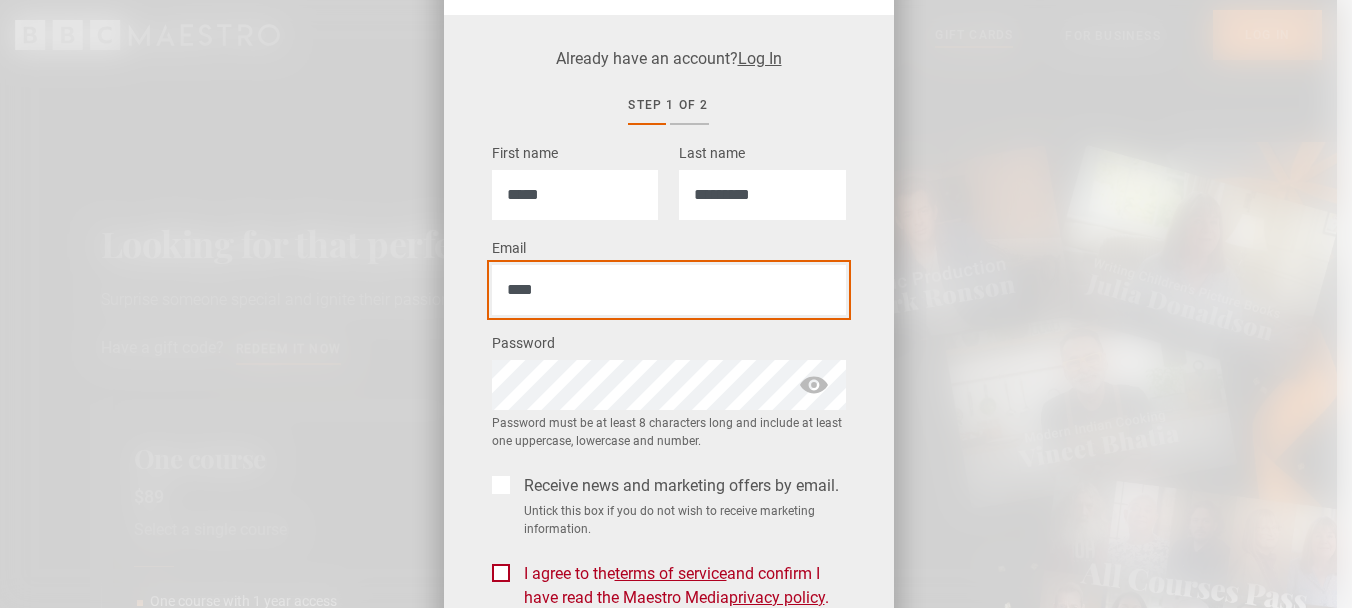 click on "****" at bounding box center (669, 290) 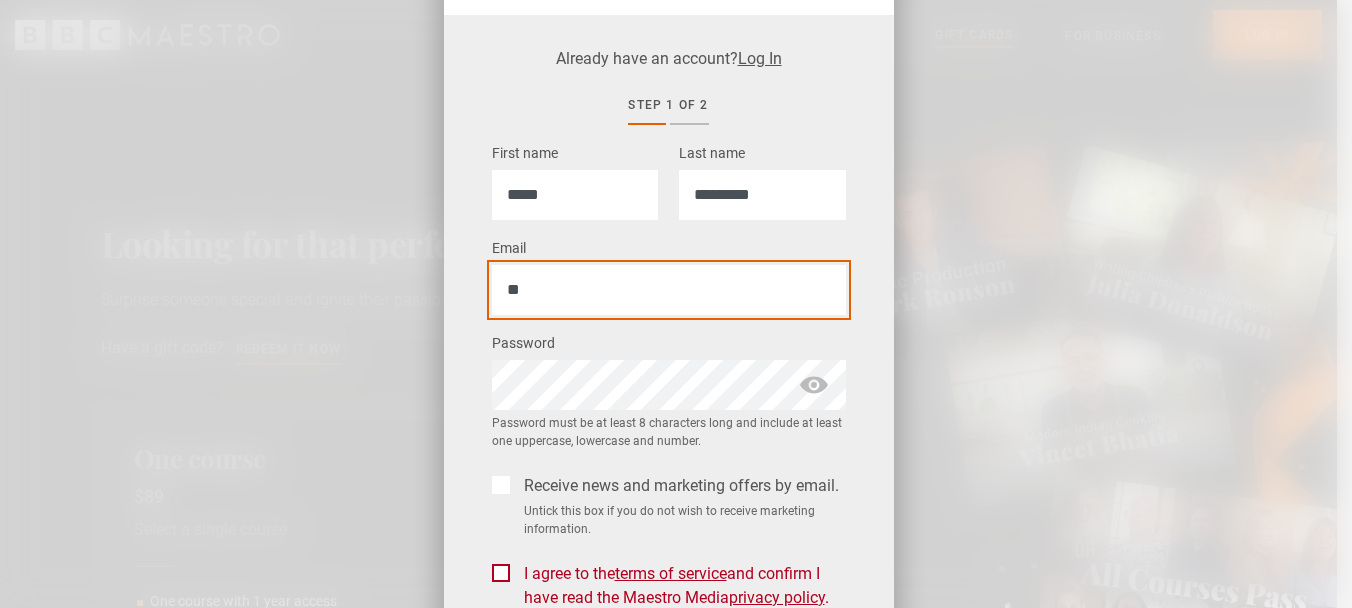 type on "*" 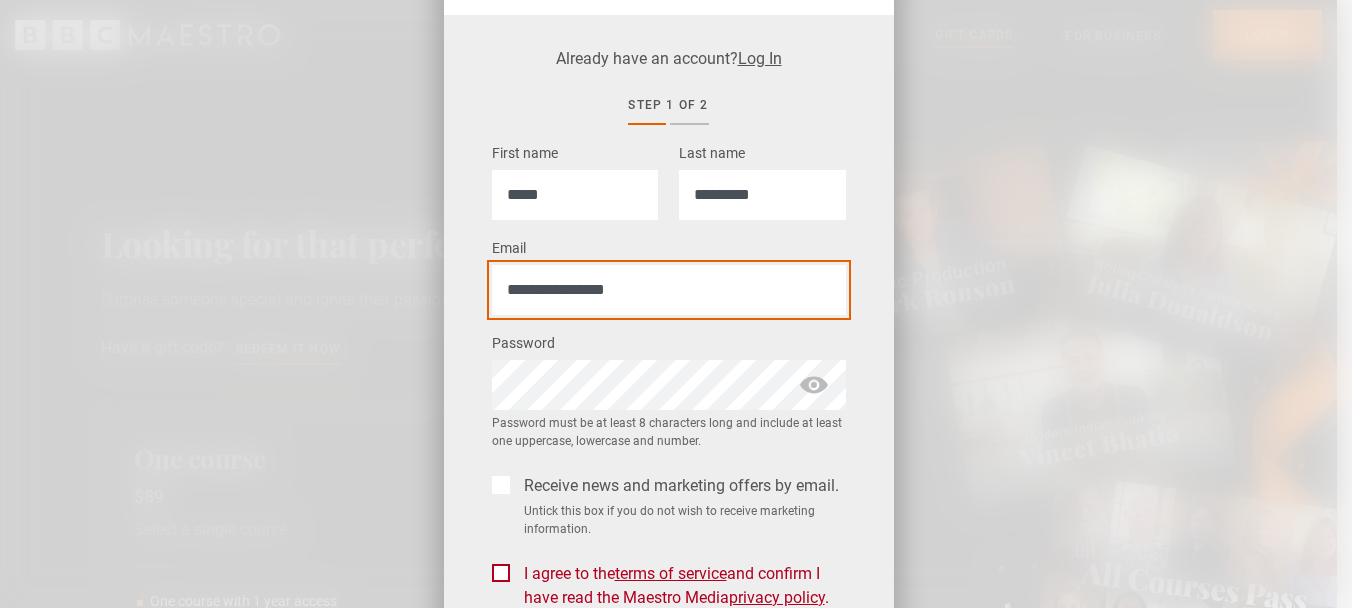 type on "**********" 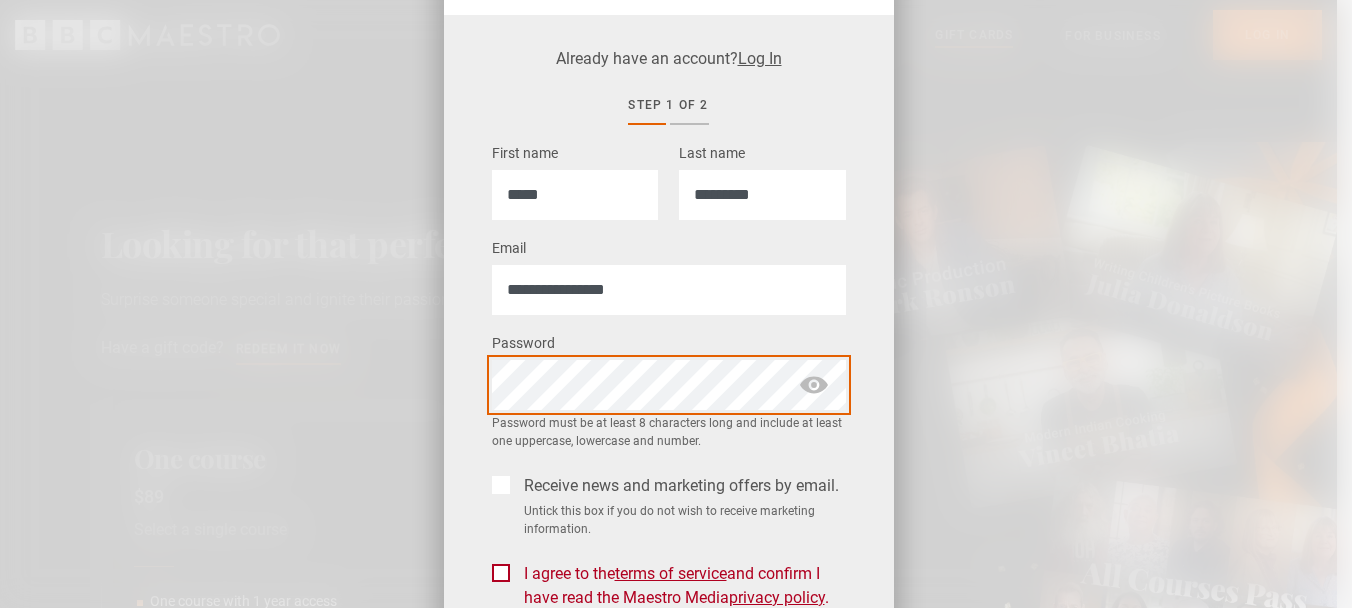 click on "Set up my account" at bounding box center (669, 695) 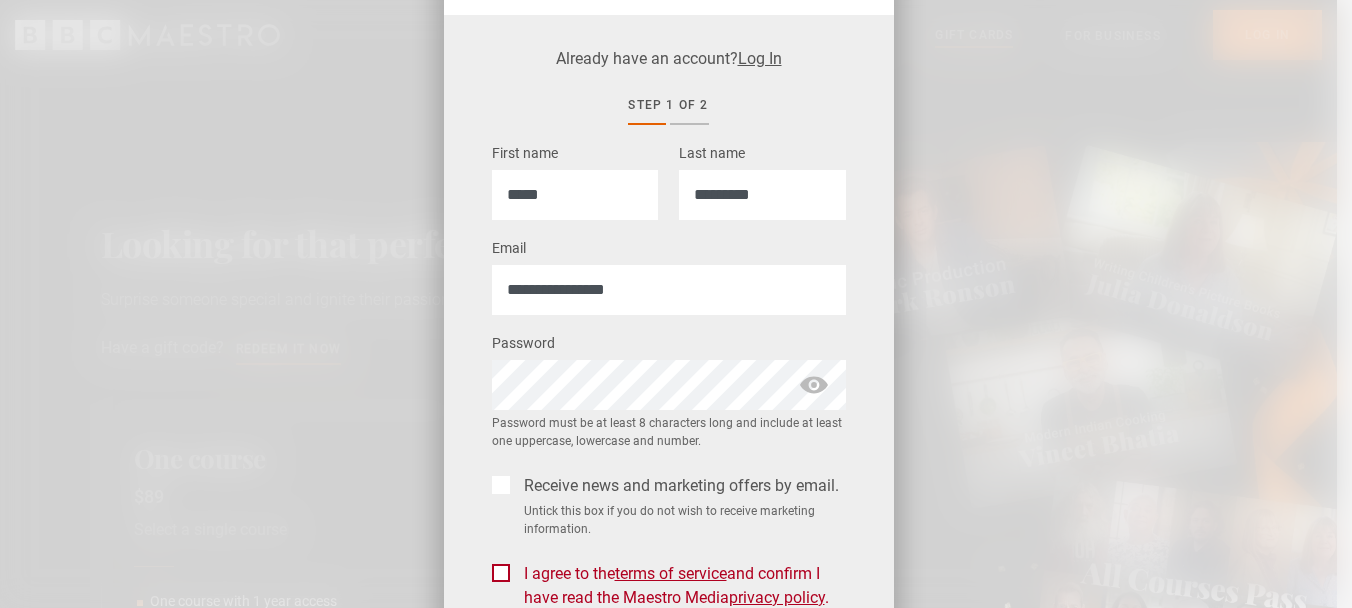 click on "Receive news and marketing offers by email." at bounding box center [677, 486] 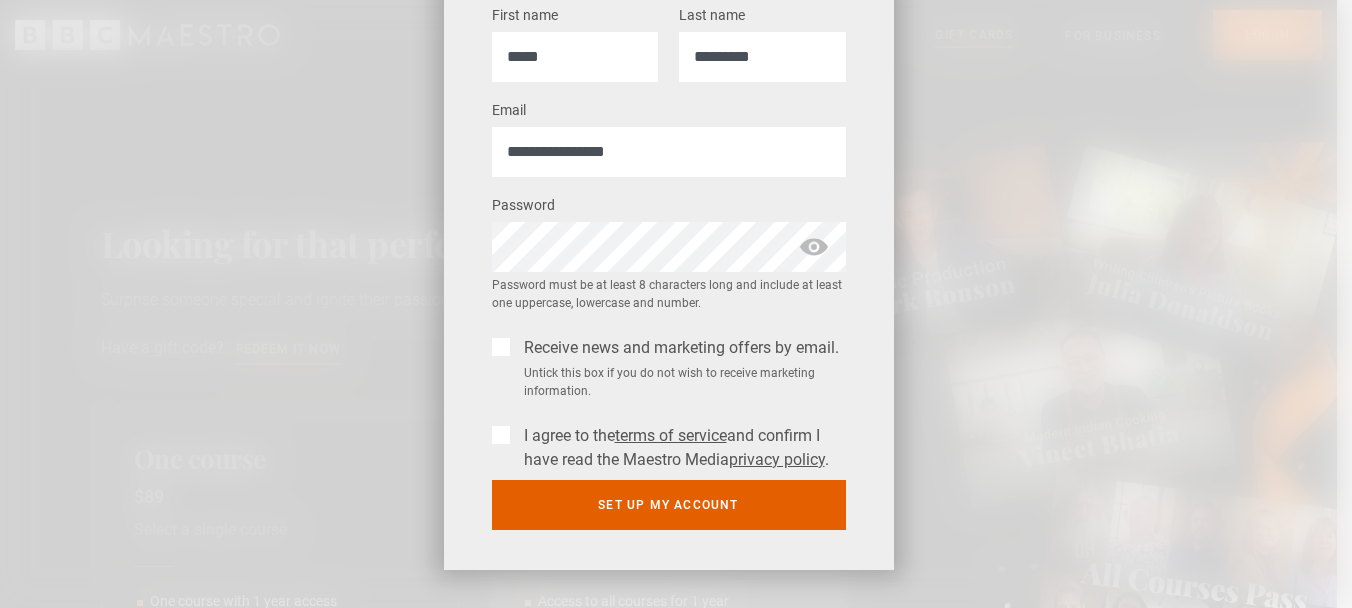 scroll, scrollTop: 382, scrollLeft: 0, axis: vertical 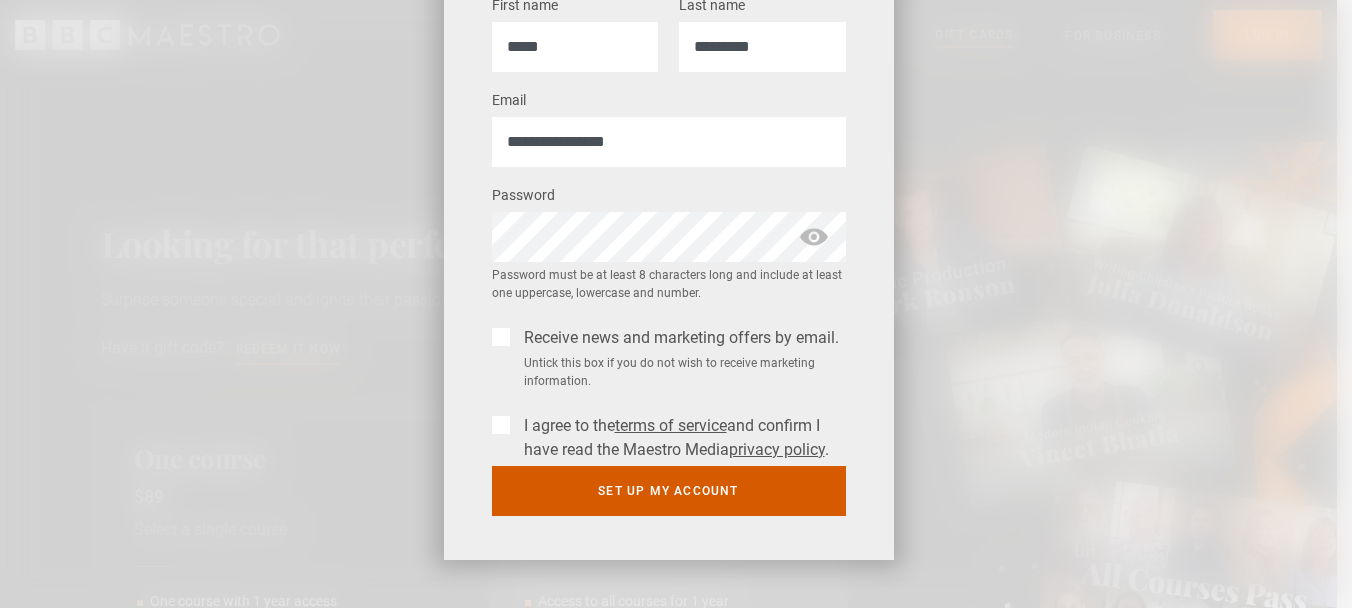 click on "Set up my account" at bounding box center (669, 491) 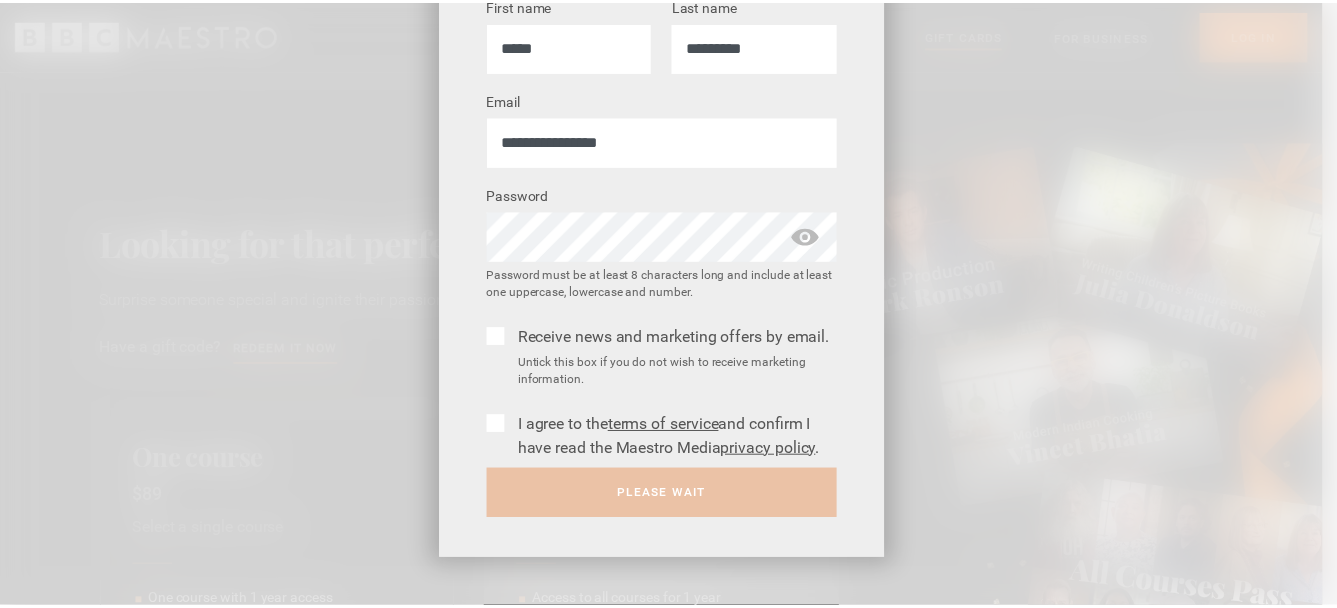 scroll, scrollTop: 0, scrollLeft: 0, axis: both 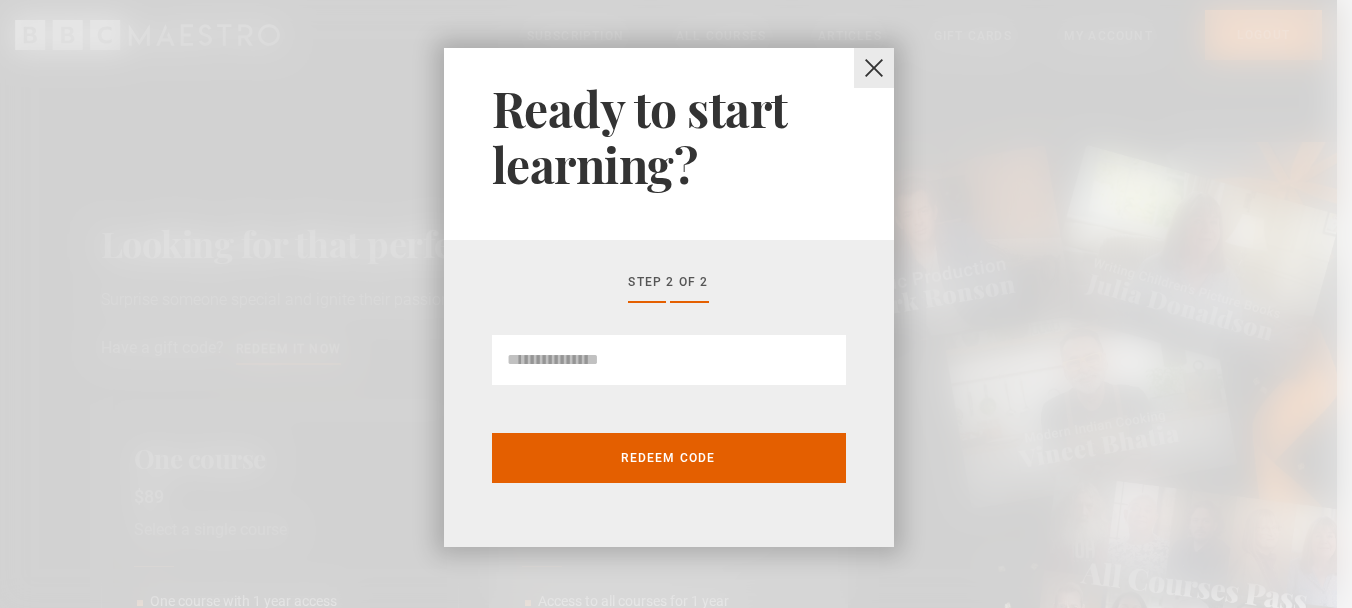click at bounding box center [874, 68] 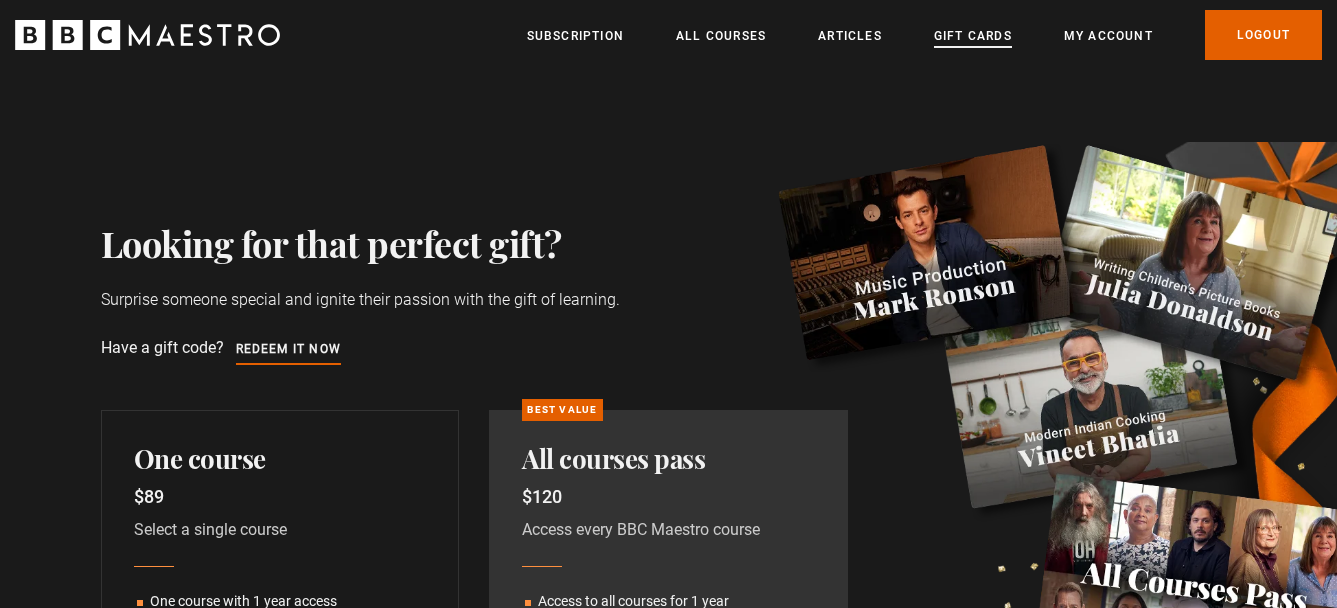 click on "Gift Cards" at bounding box center [973, 36] 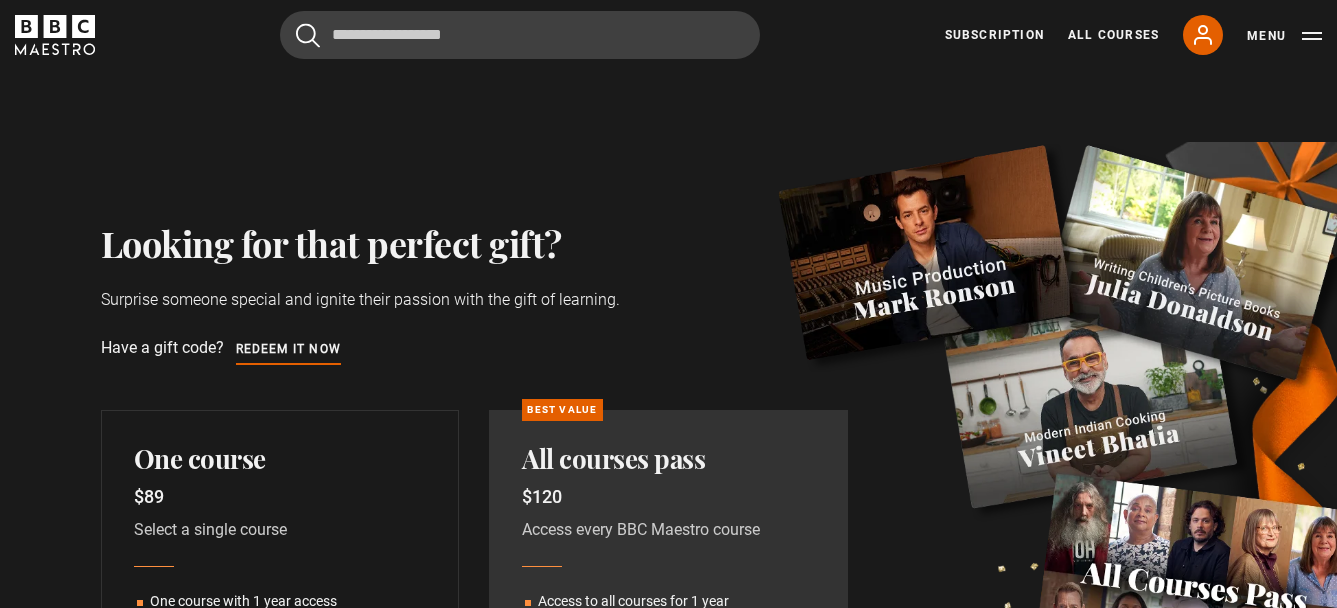 scroll, scrollTop: 0, scrollLeft: 0, axis: both 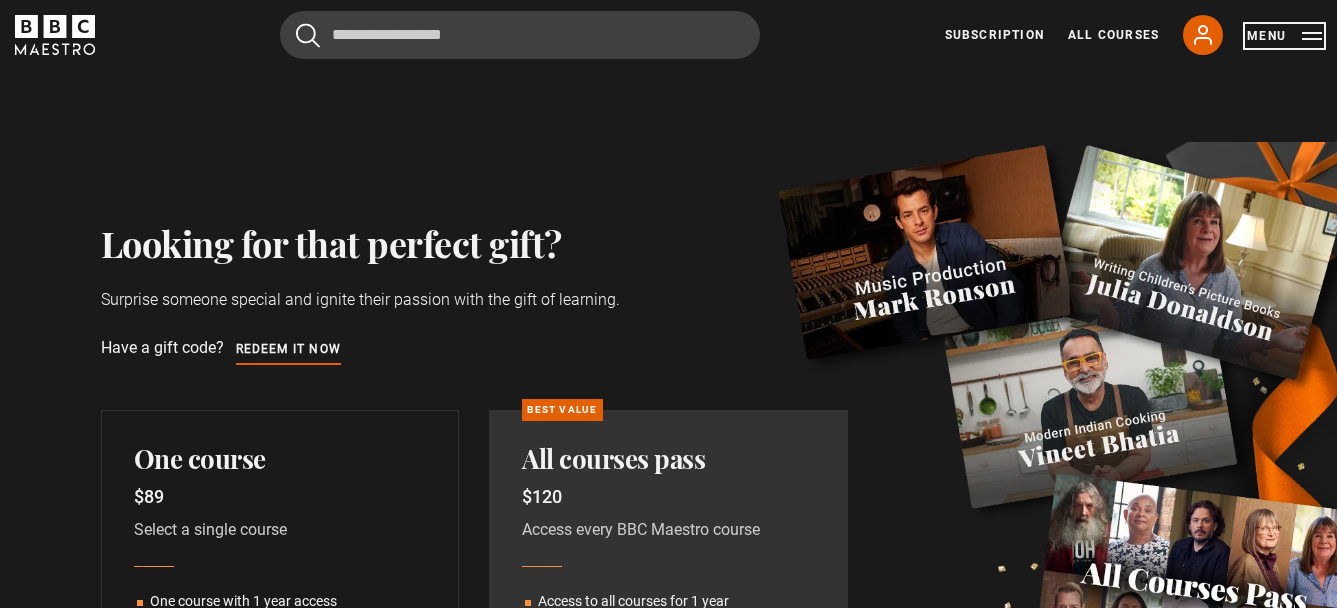 click on "Menu" at bounding box center [1284, 36] 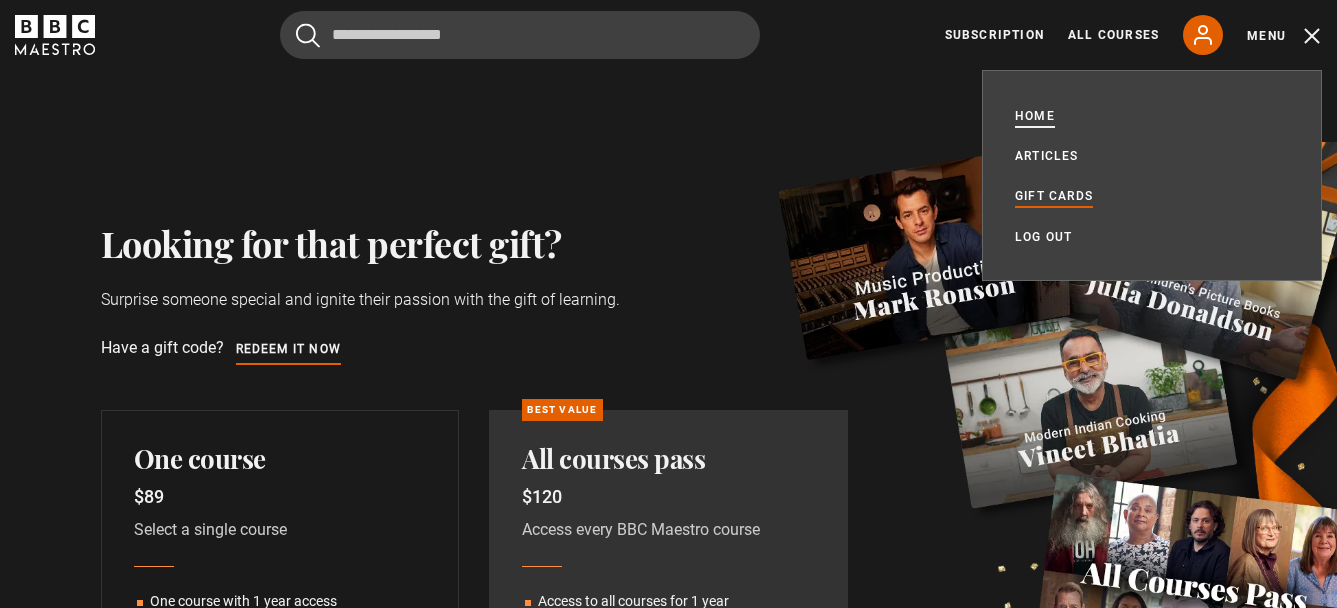 click on "Home" at bounding box center [1035, 116] 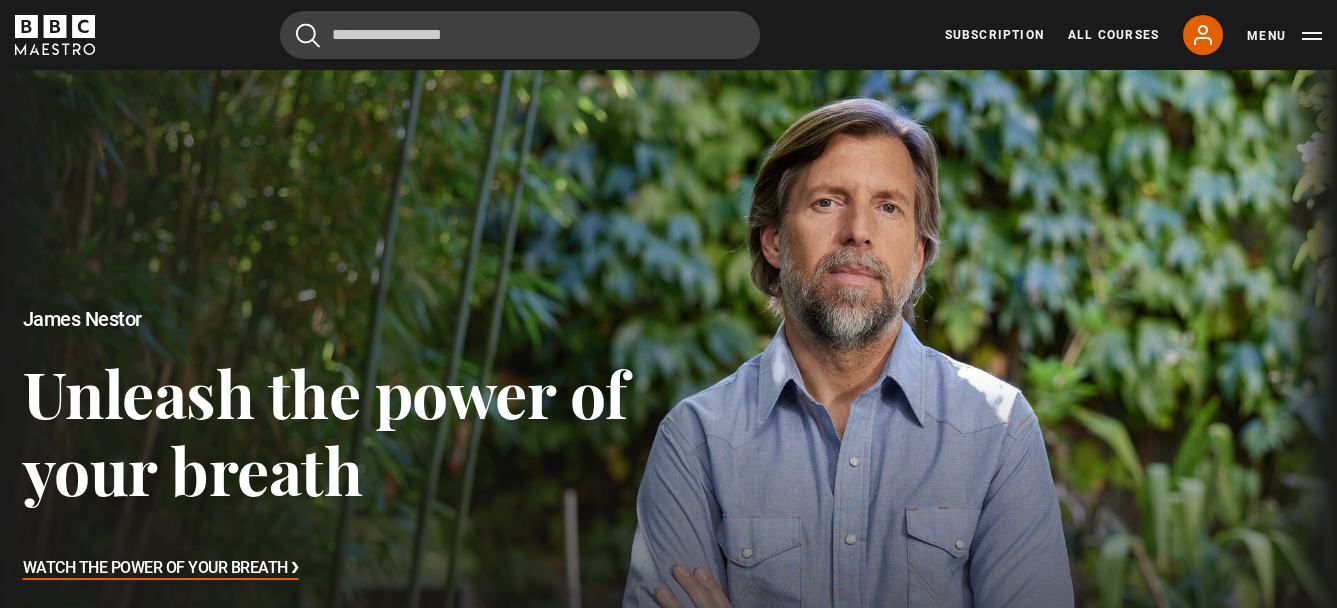 scroll, scrollTop: 0, scrollLeft: 0, axis: both 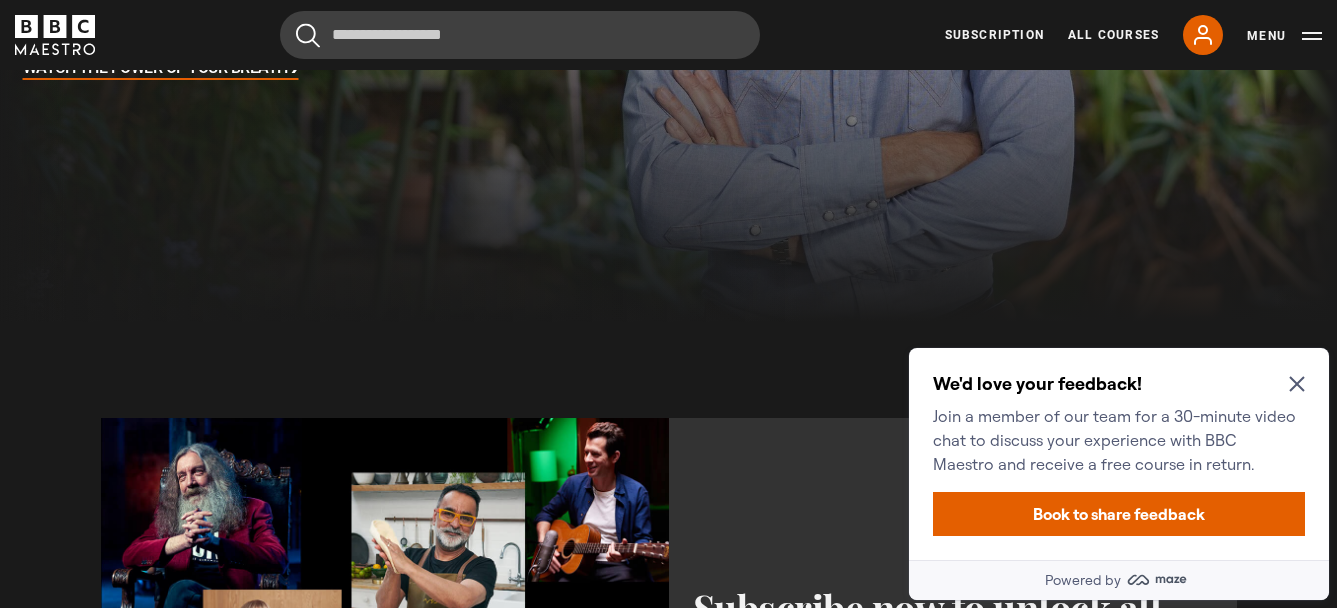 click 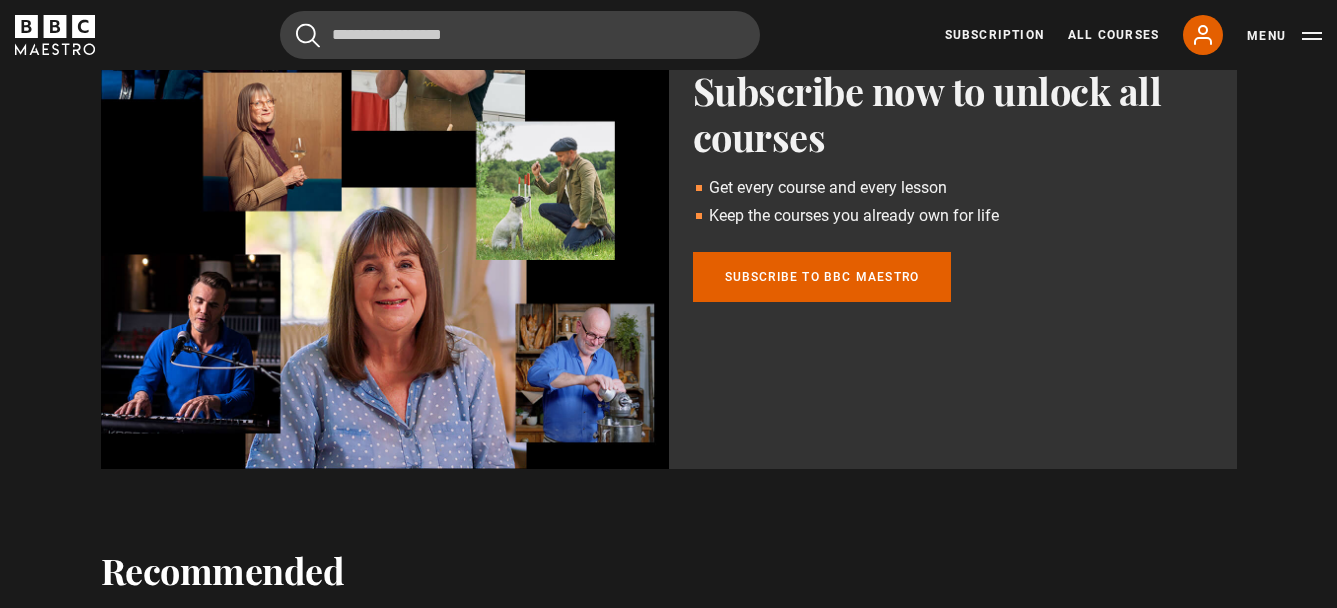 scroll, scrollTop: 900, scrollLeft: 0, axis: vertical 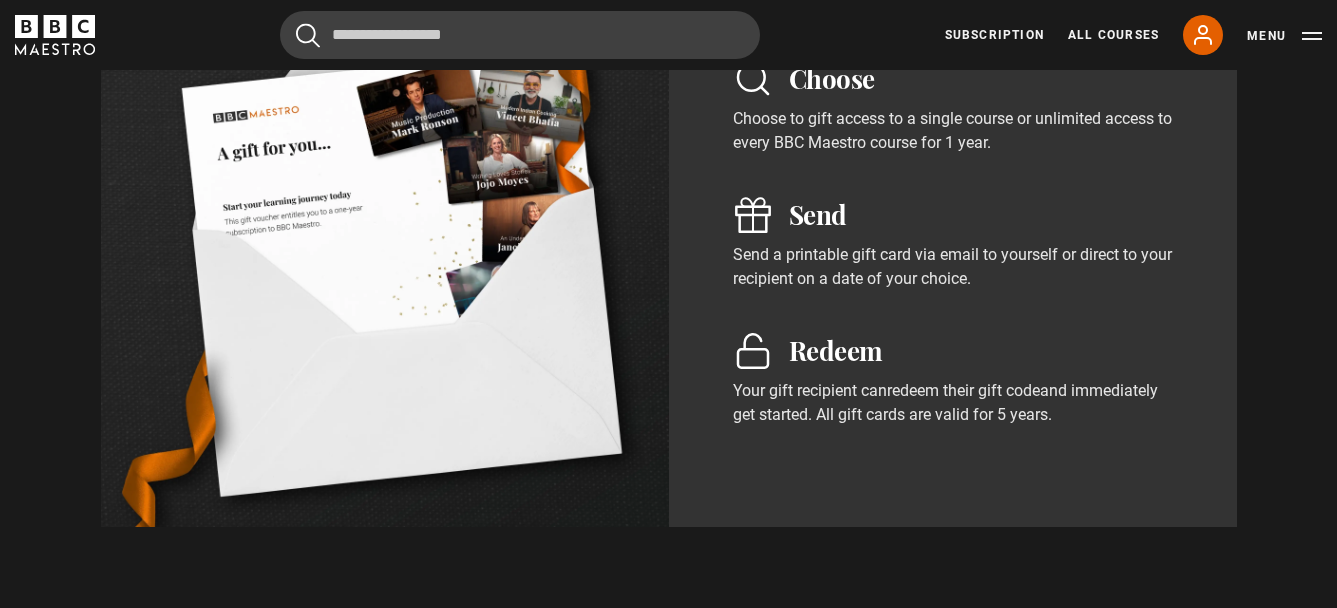 click on "redeem their gift code" at bounding box center [963, 391] 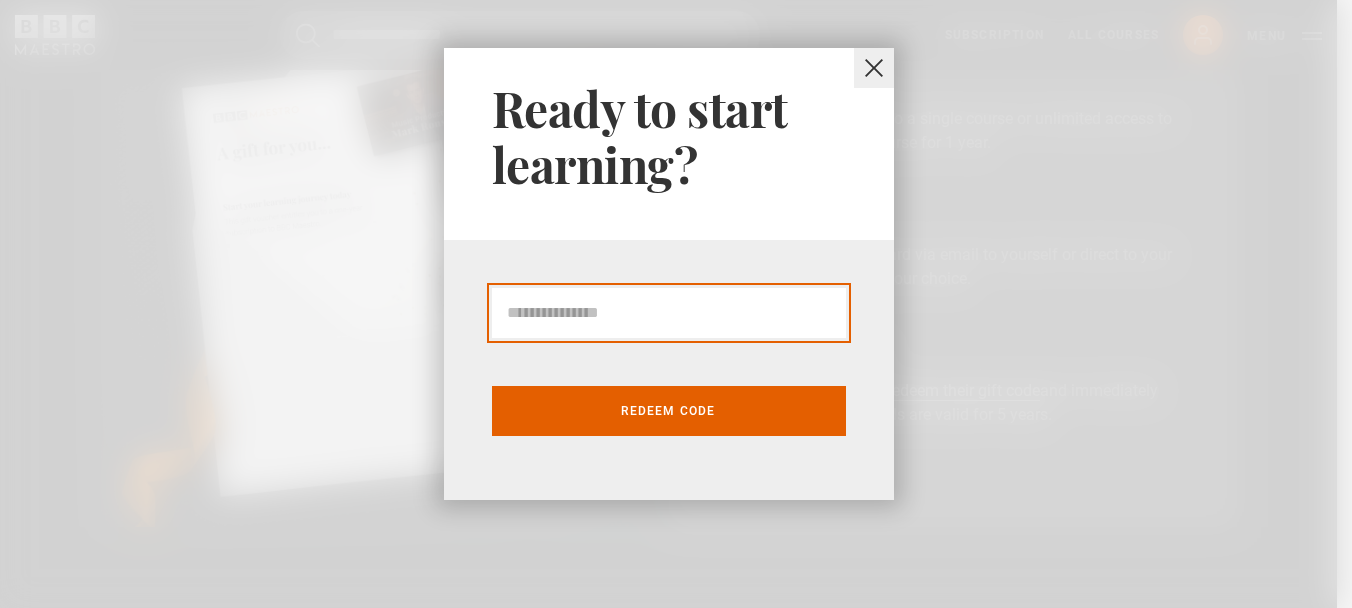 click at bounding box center (669, 313) 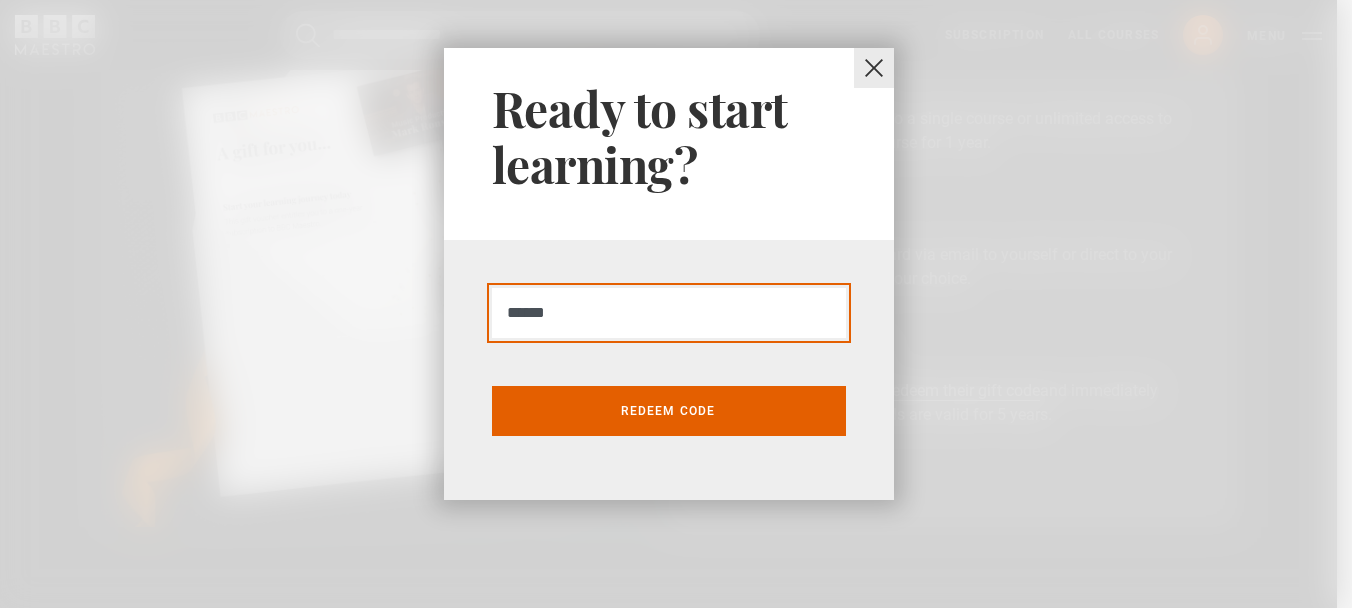 type on "******" 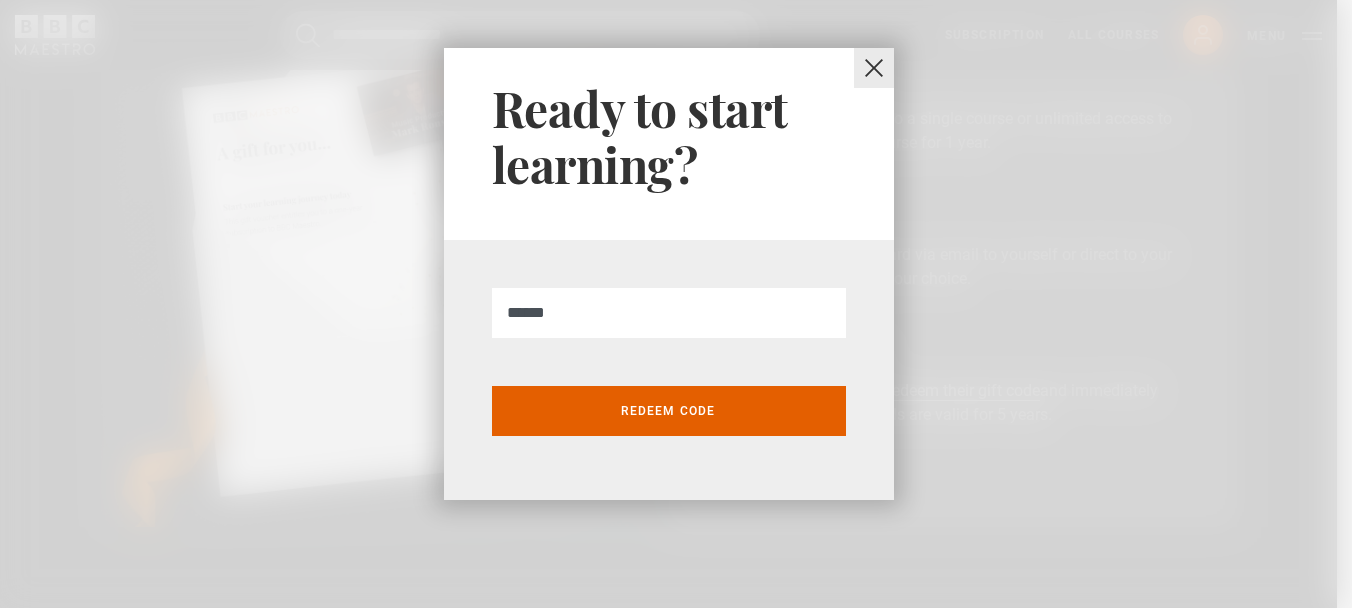 click at bounding box center [874, 68] 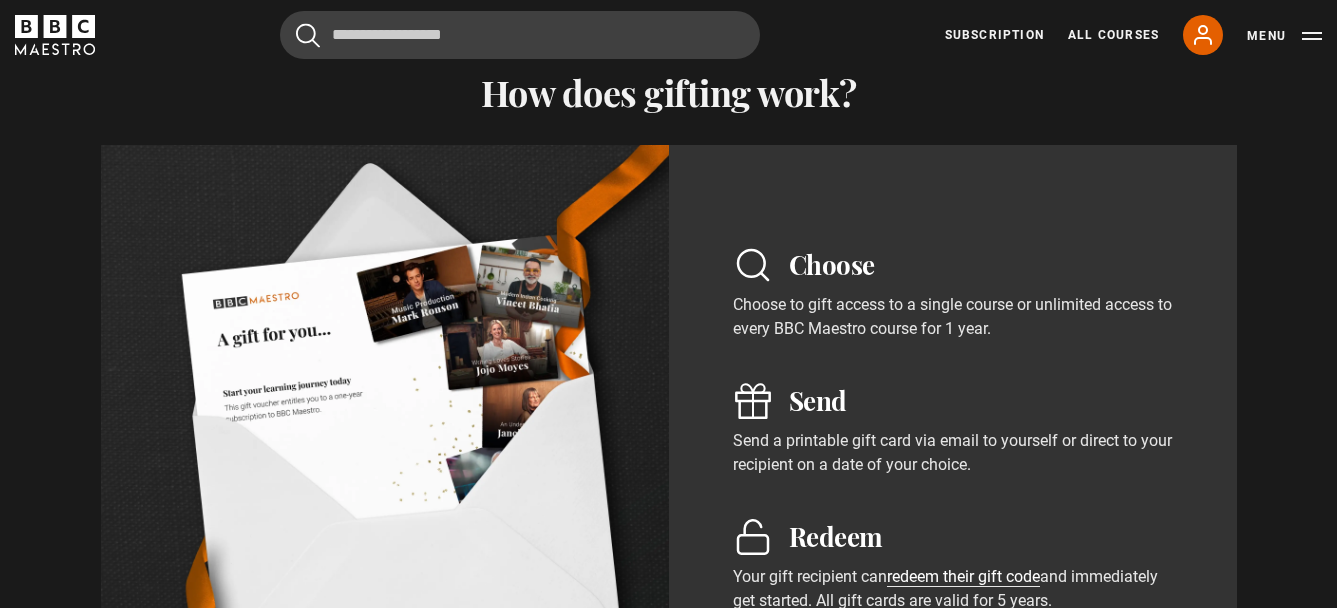 scroll, scrollTop: 1000, scrollLeft: 0, axis: vertical 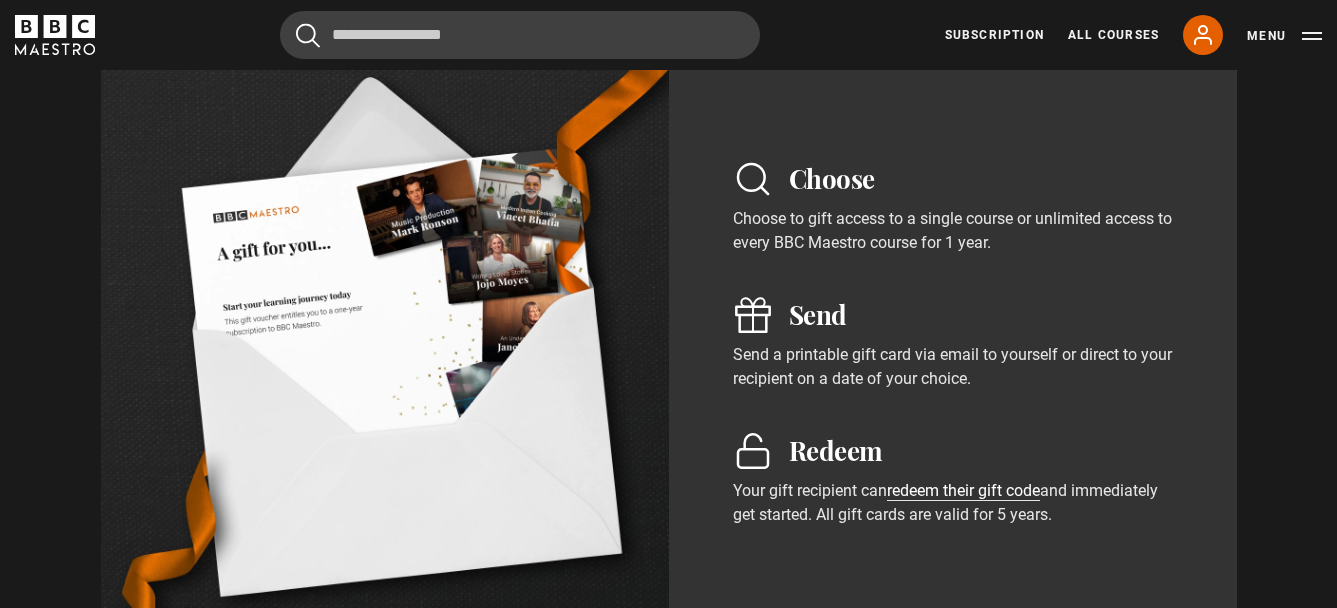 click on "Choose" at bounding box center [832, 179] 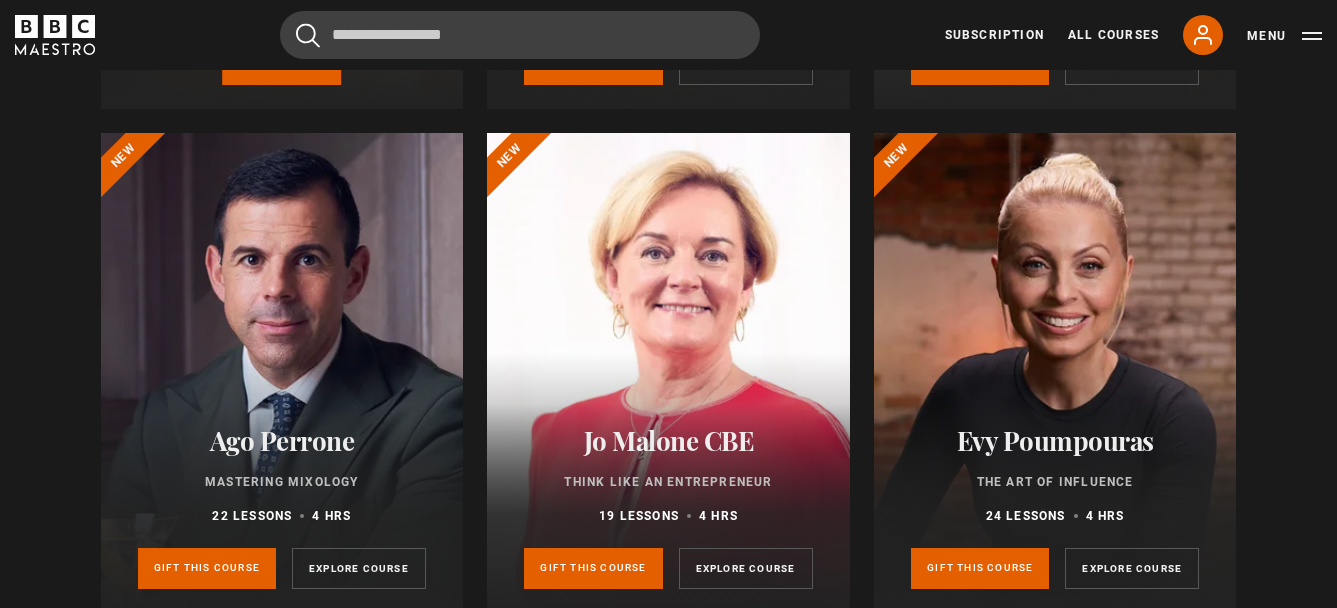 scroll, scrollTop: 2300, scrollLeft: 0, axis: vertical 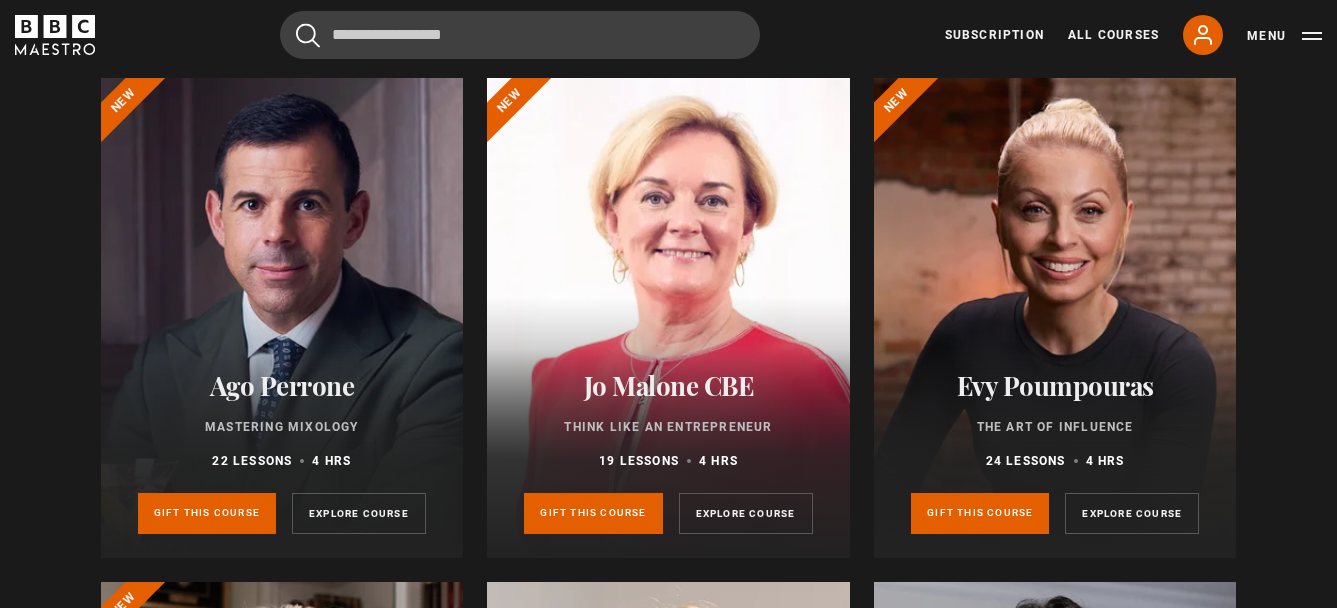 click at bounding box center [1055, 318] 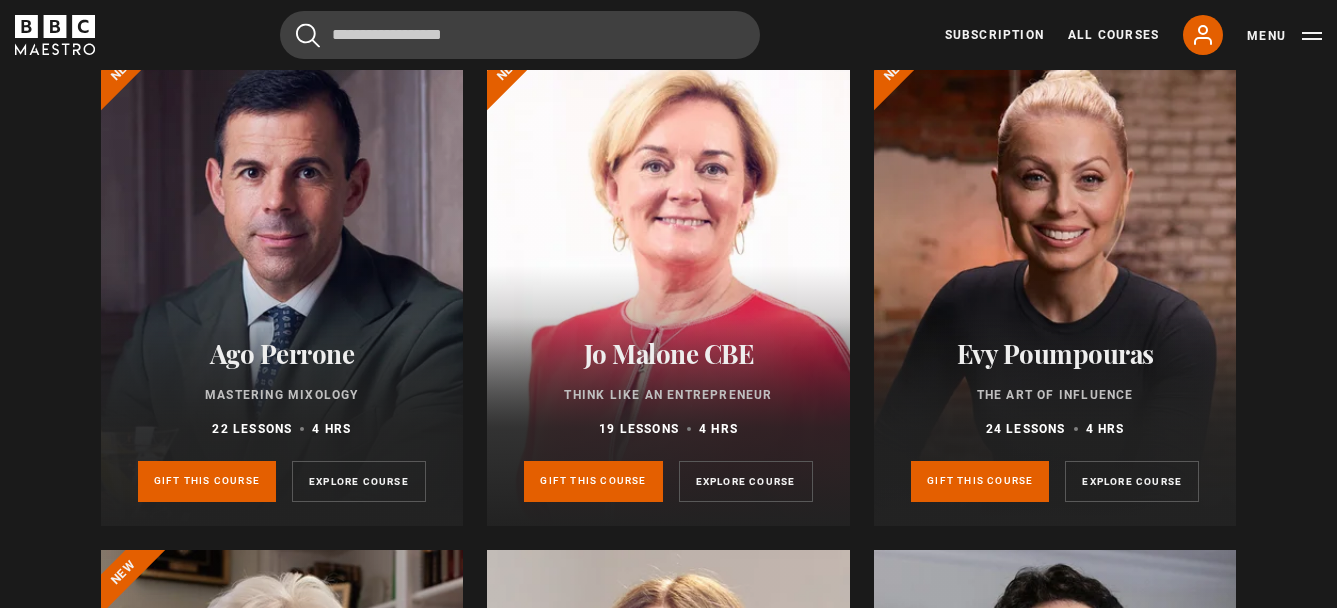 scroll, scrollTop: 2300, scrollLeft: 0, axis: vertical 